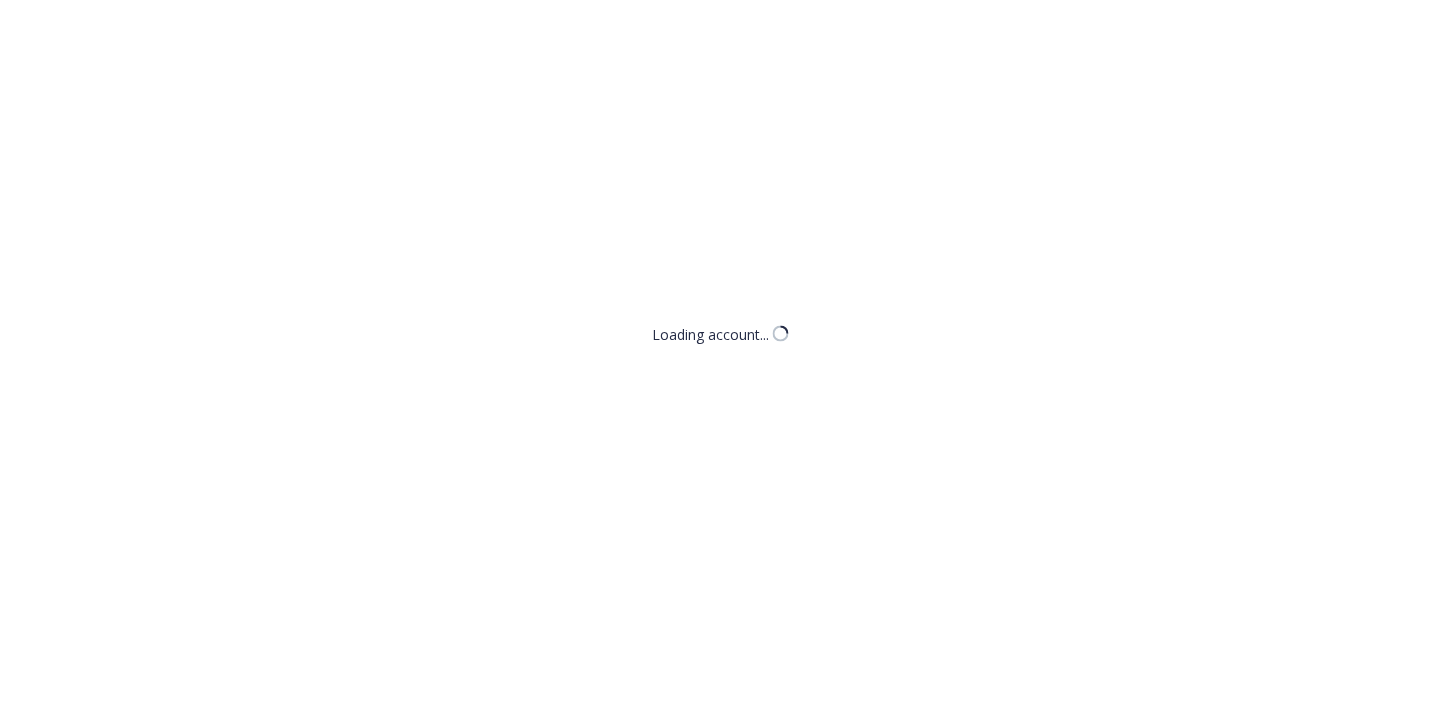 scroll, scrollTop: 0, scrollLeft: 0, axis: both 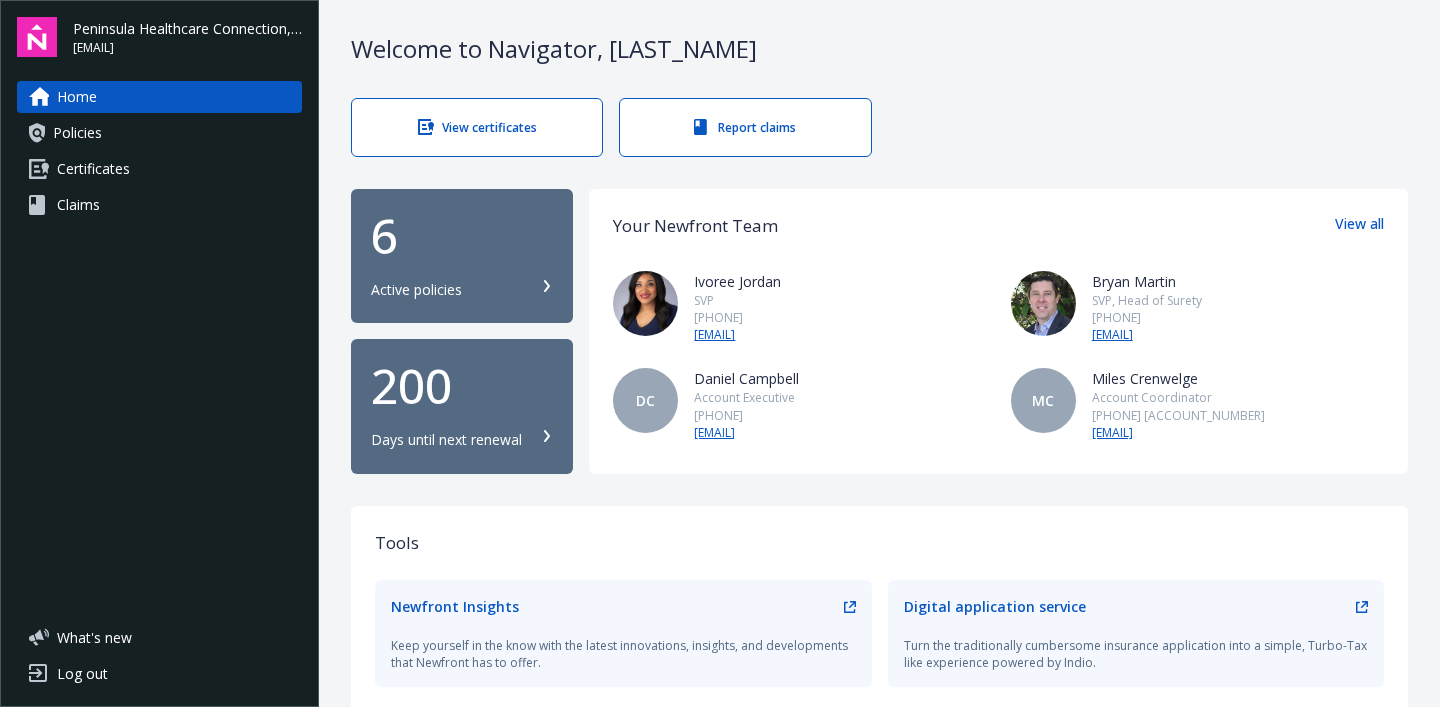 click on "Certificates" at bounding box center (93, 169) 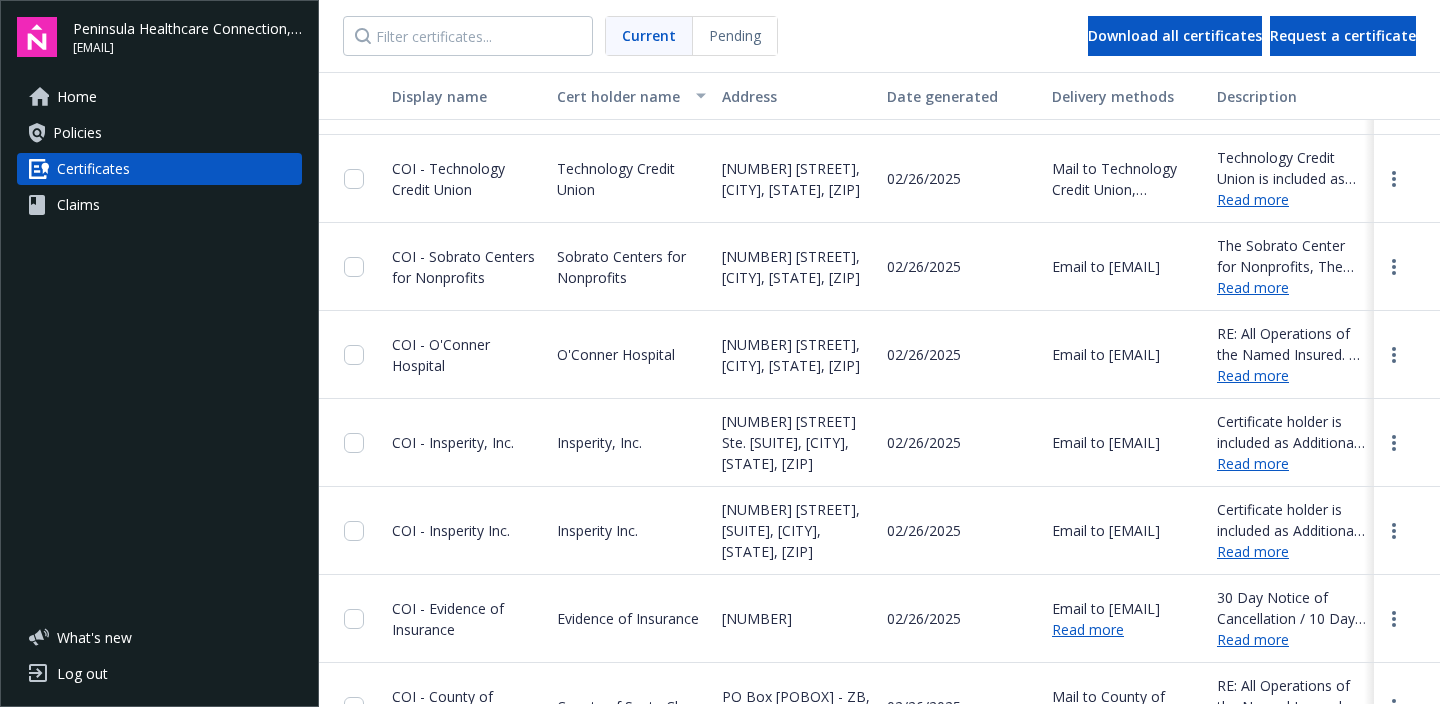 scroll, scrollTop: 484, scrollLeft: 0, axis: vertical 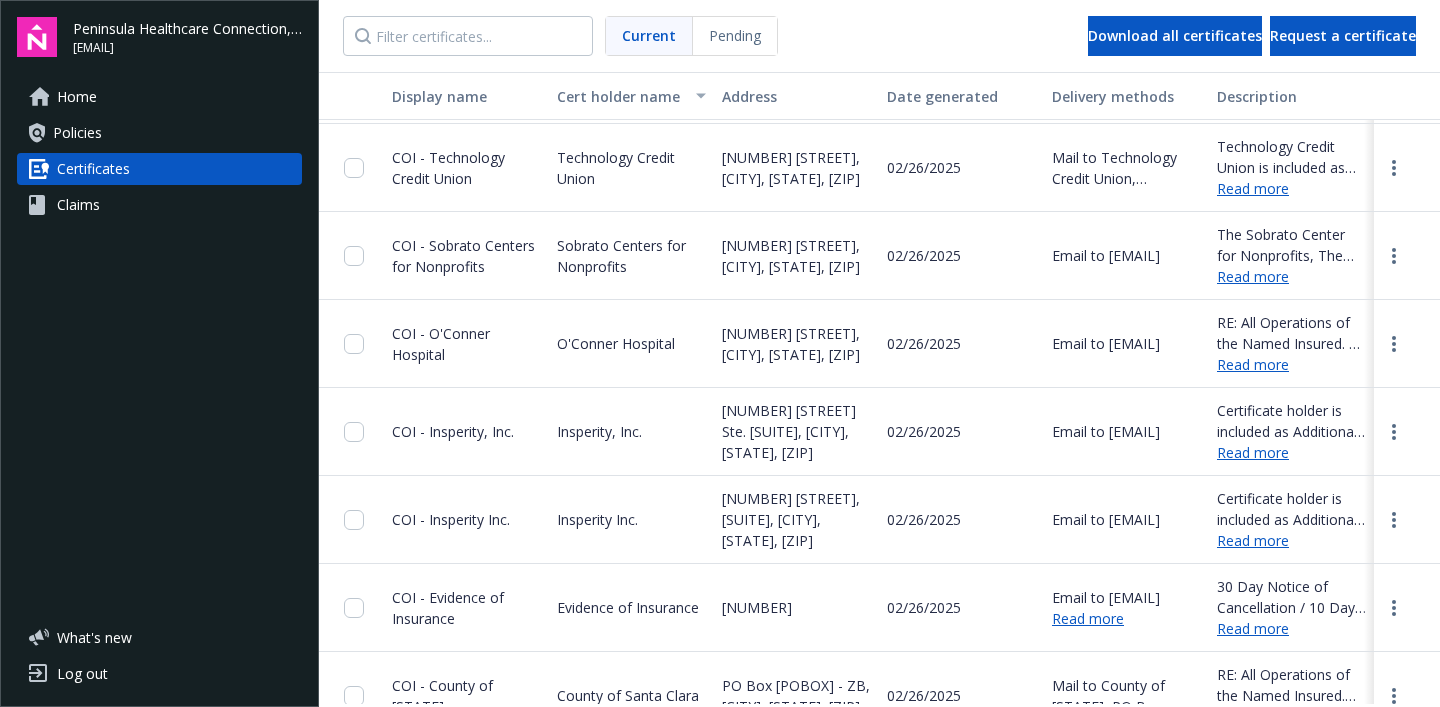 click on "Read more" at bounding box center (1291, 276) 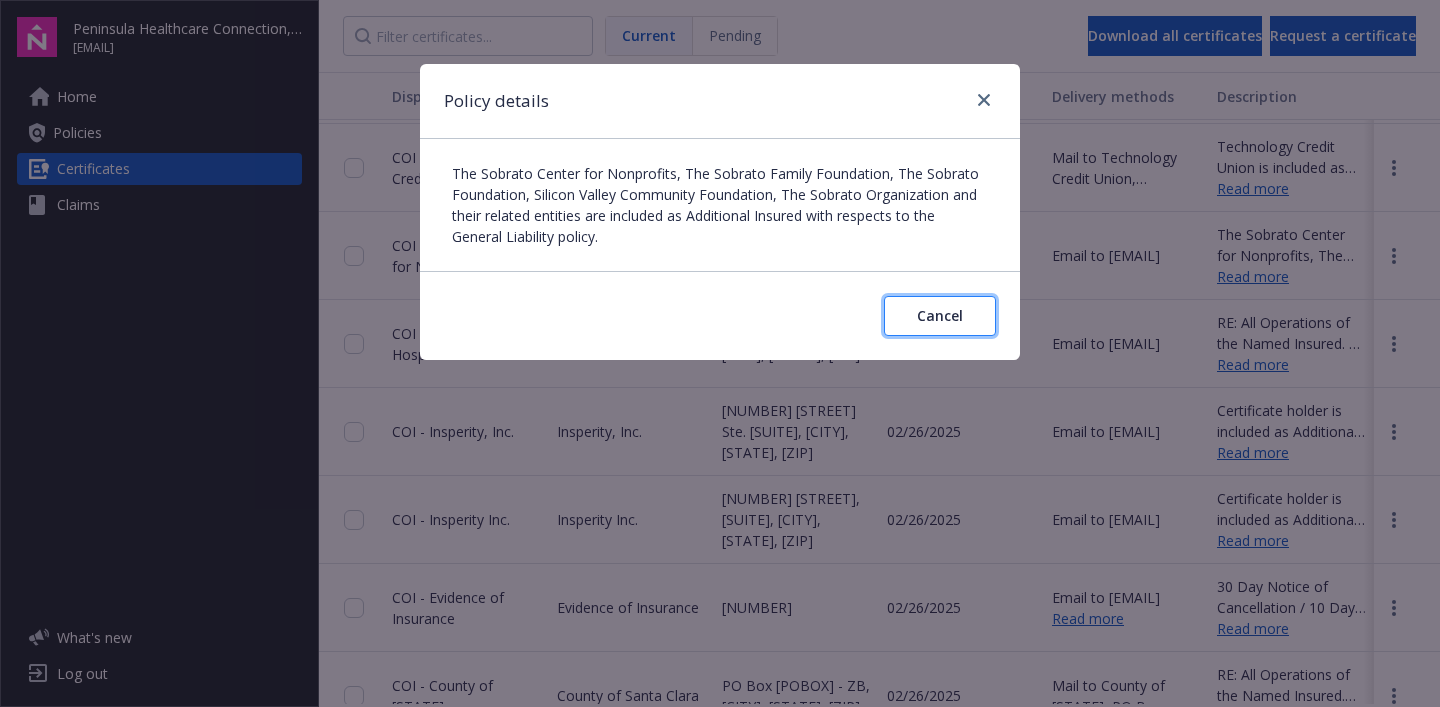 click on "Cancel" at bounding box center (940, 315) 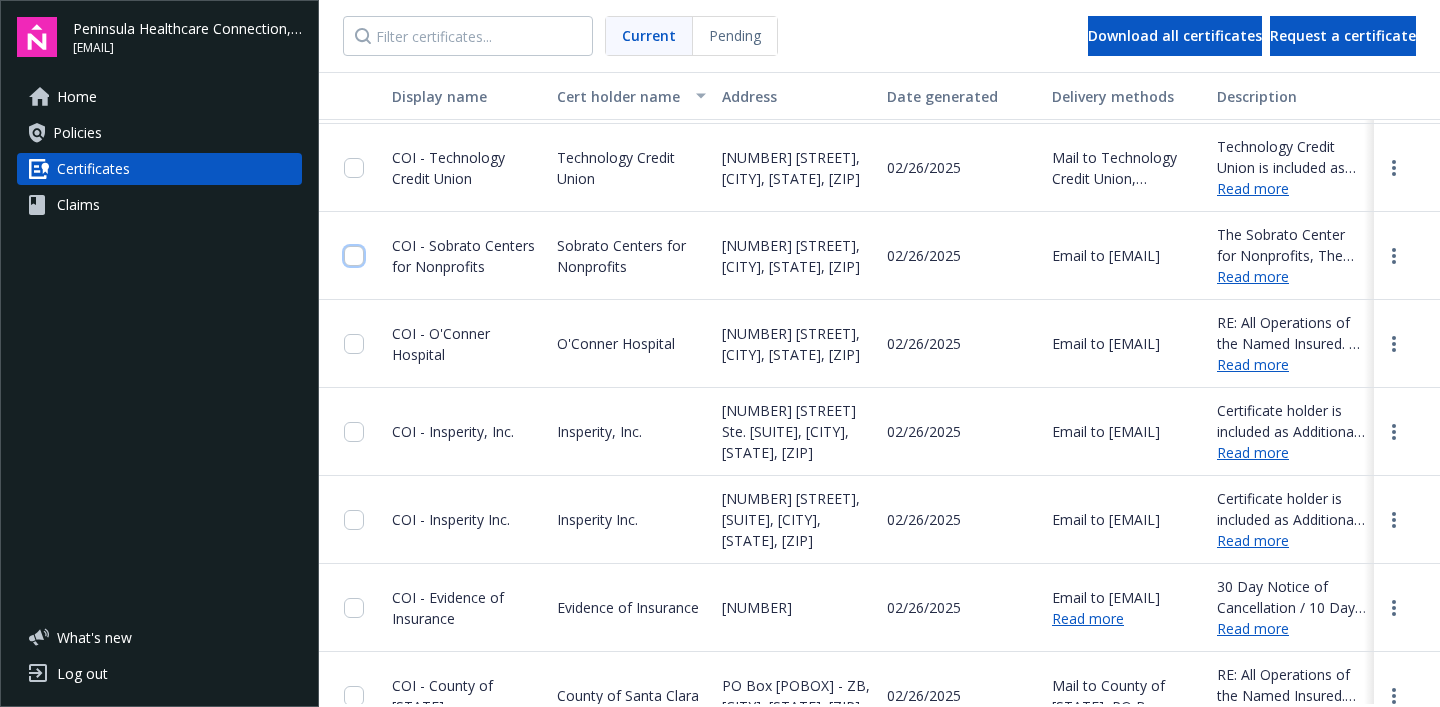click at bounding box center (354, 256) 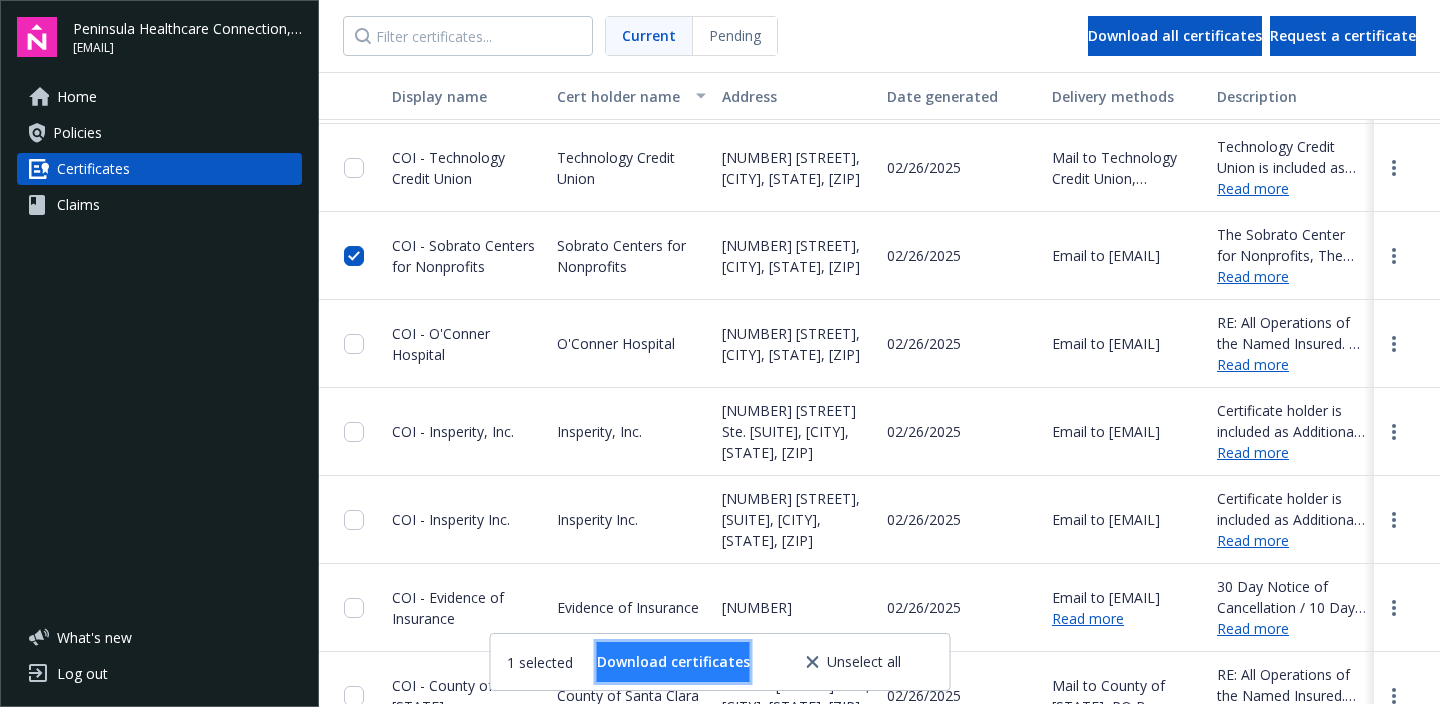 click on "Download certificates" at bounding box center (673, 661) 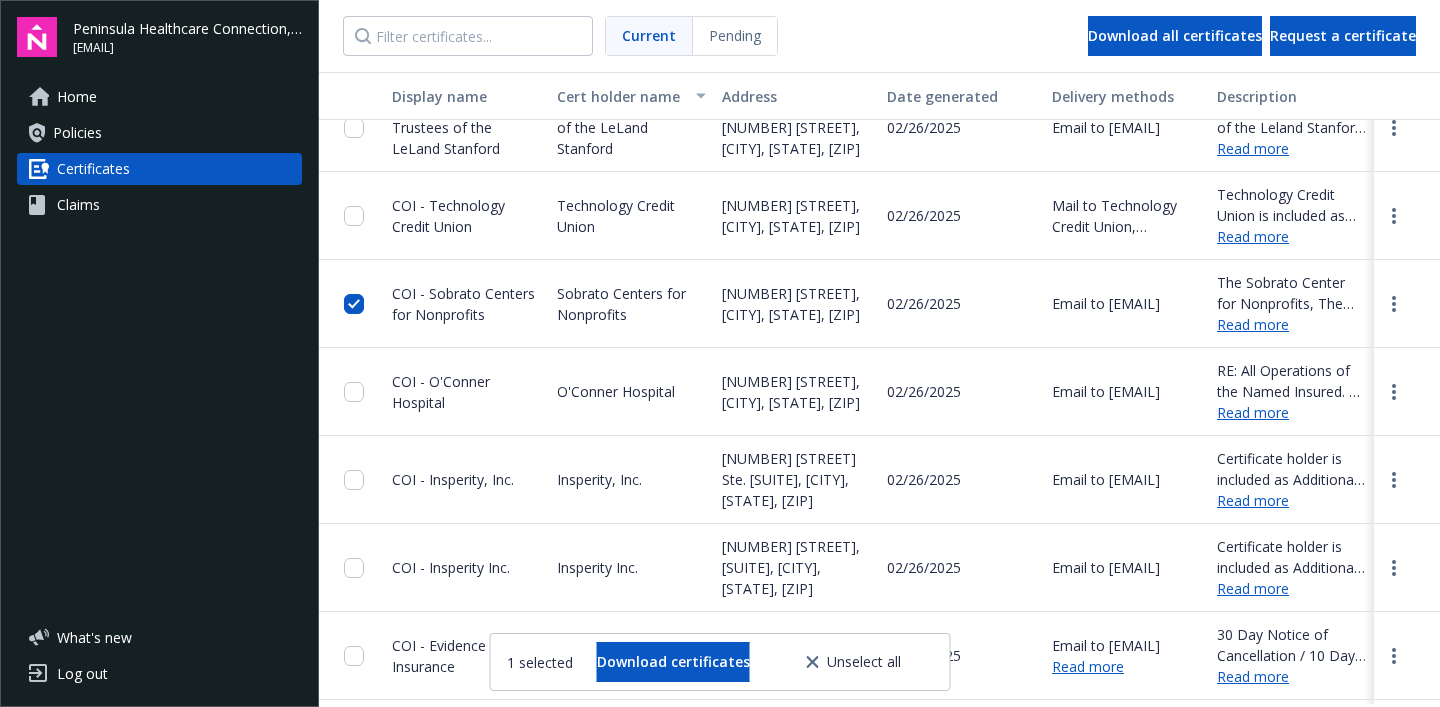 scroll, scrollTop: 420, scrollLeft: 0, axis: vertical 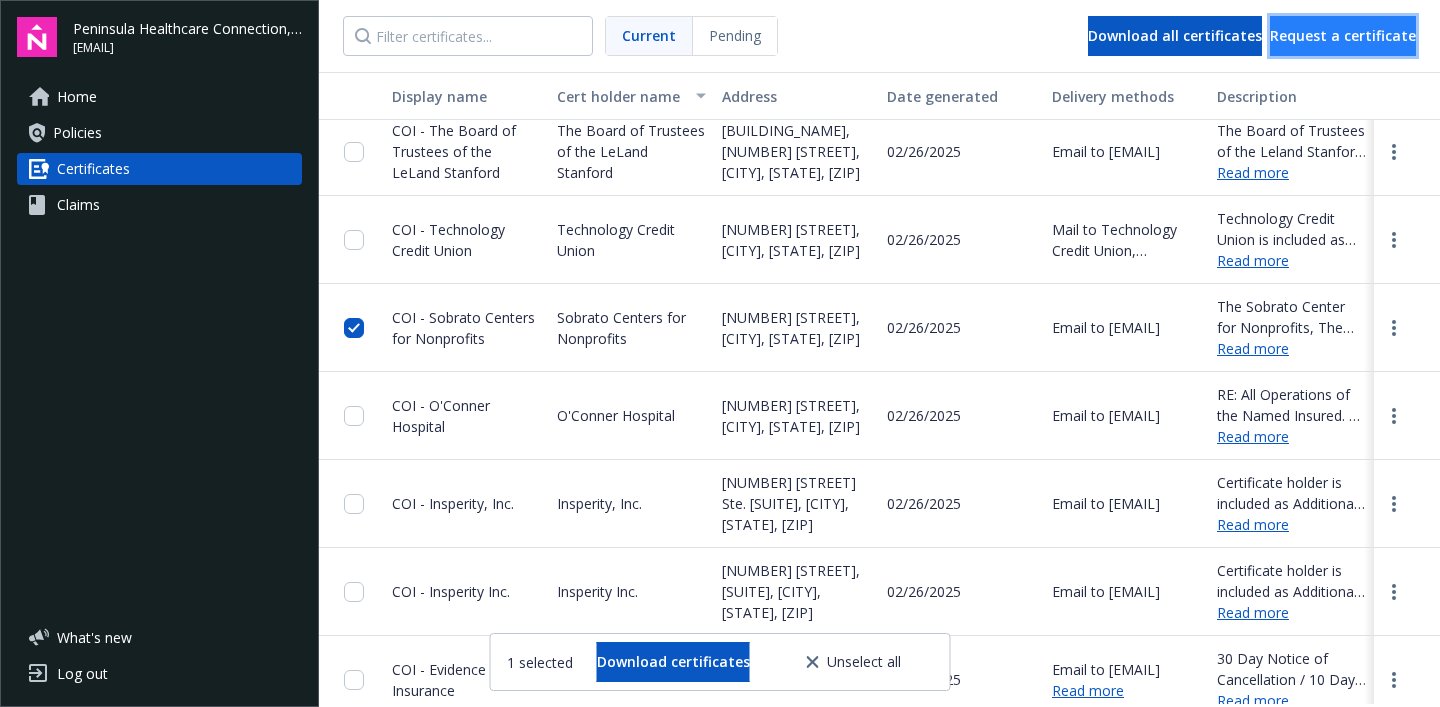 click on "Request a certificate" at bounding box center (1343, 35) 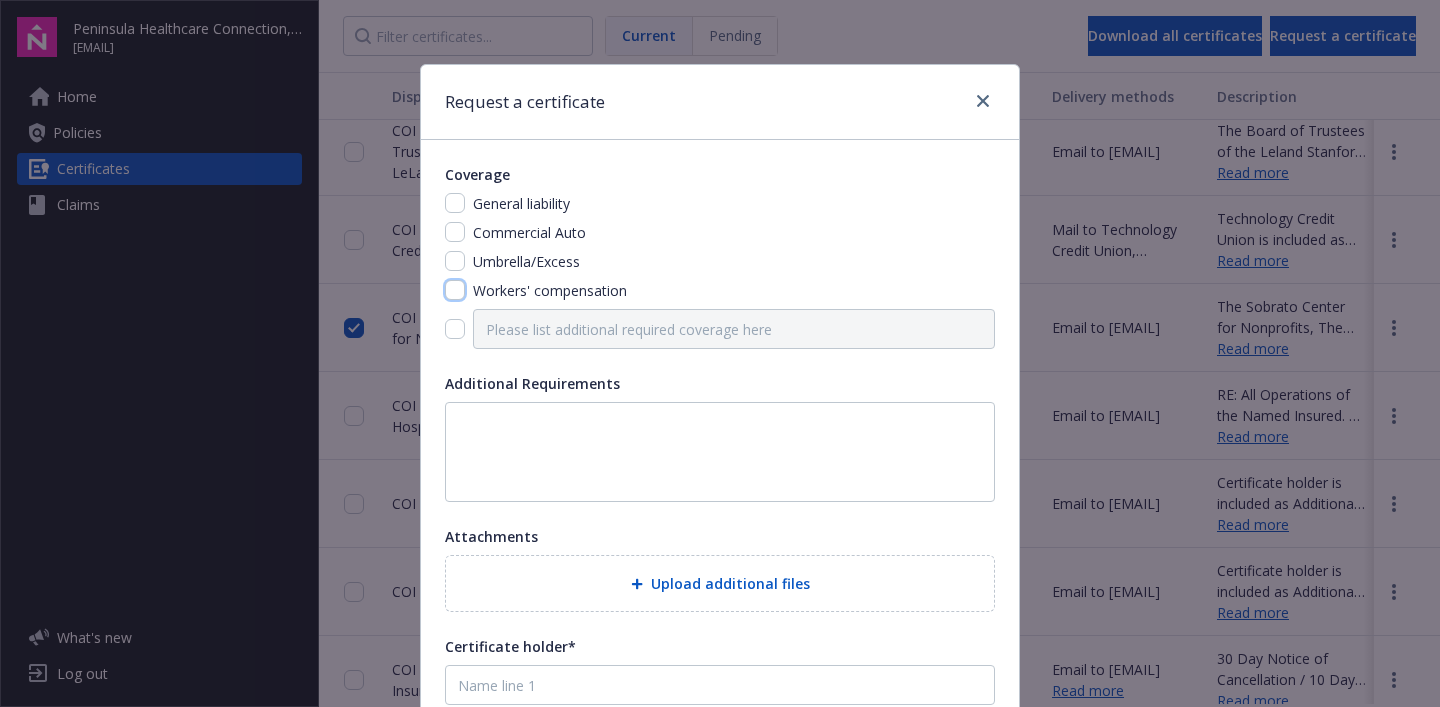 click at bounding box center [455, 290] 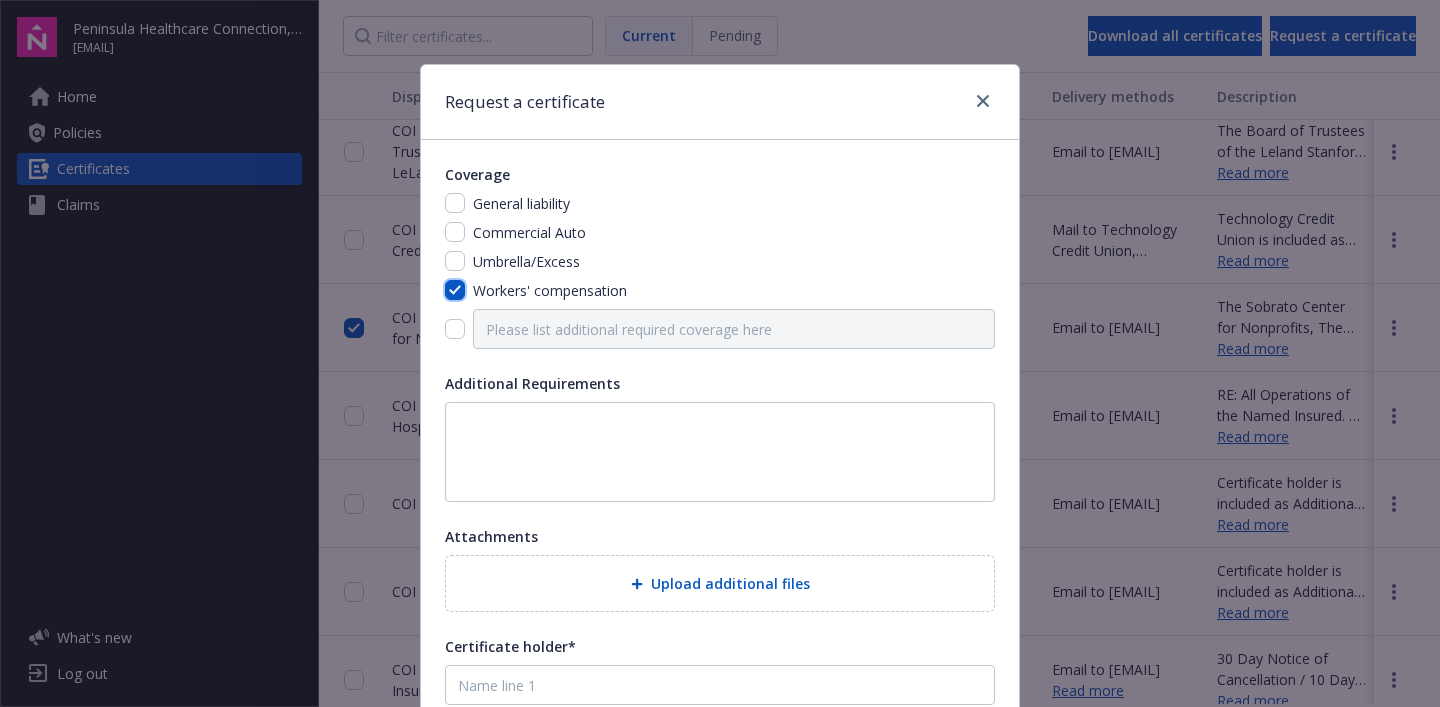 checkbox on "true" 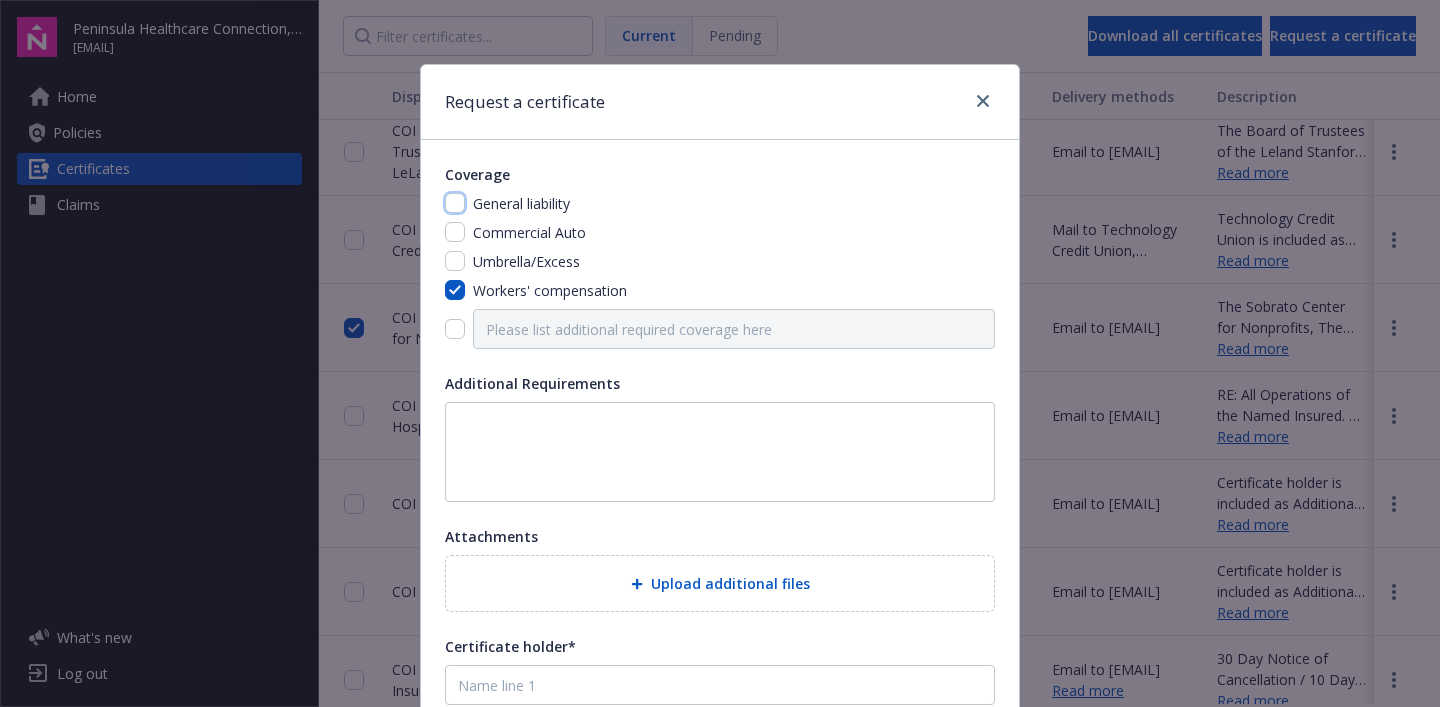click at bounding box center [455, 203] 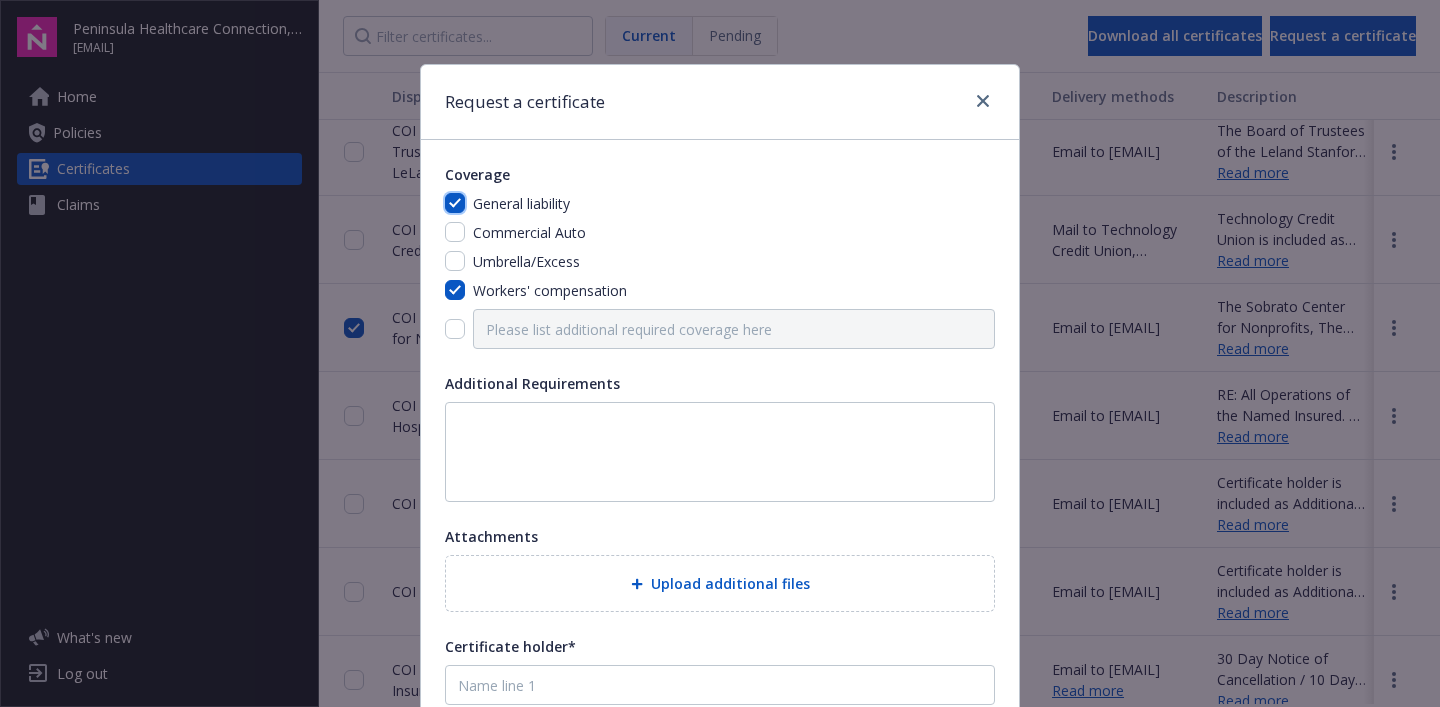 checkbox on "true" 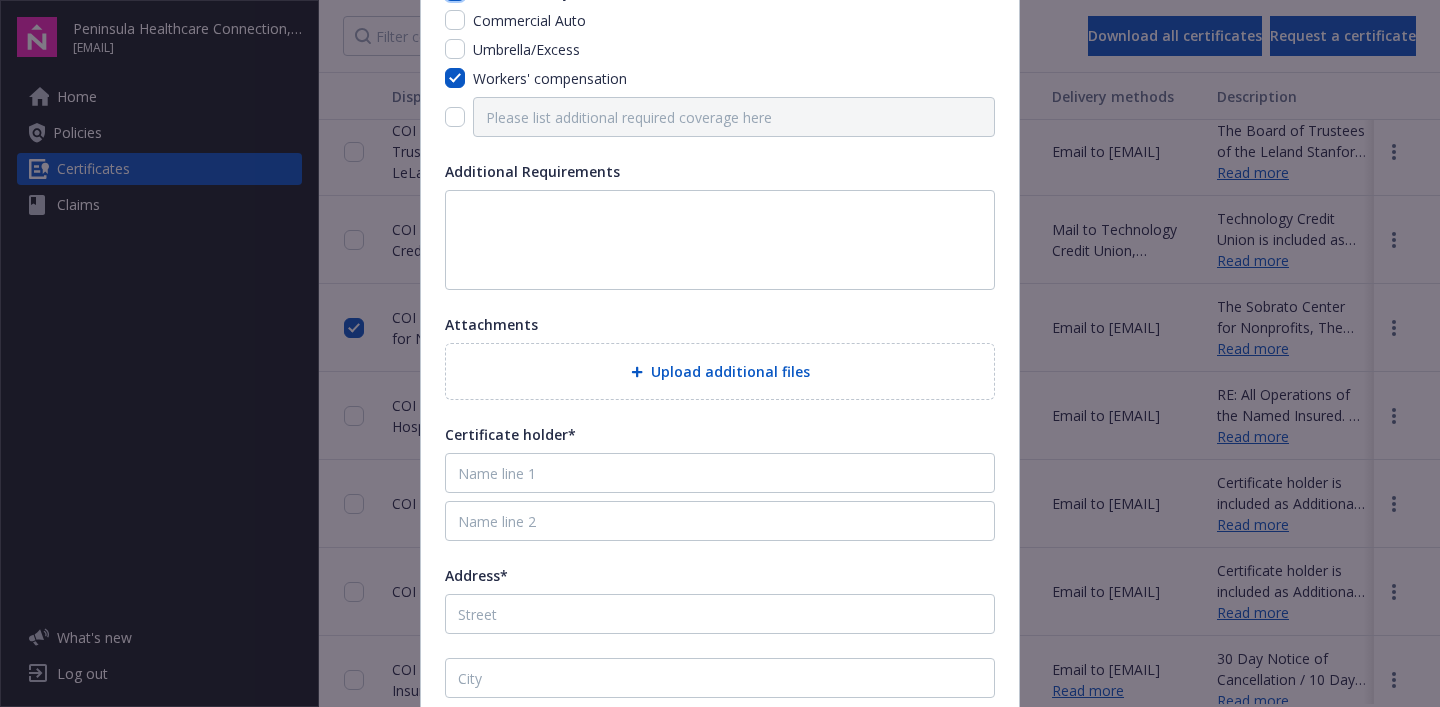 scroll, scrollTop: 243, scrollLeft: 0, axis: vertical 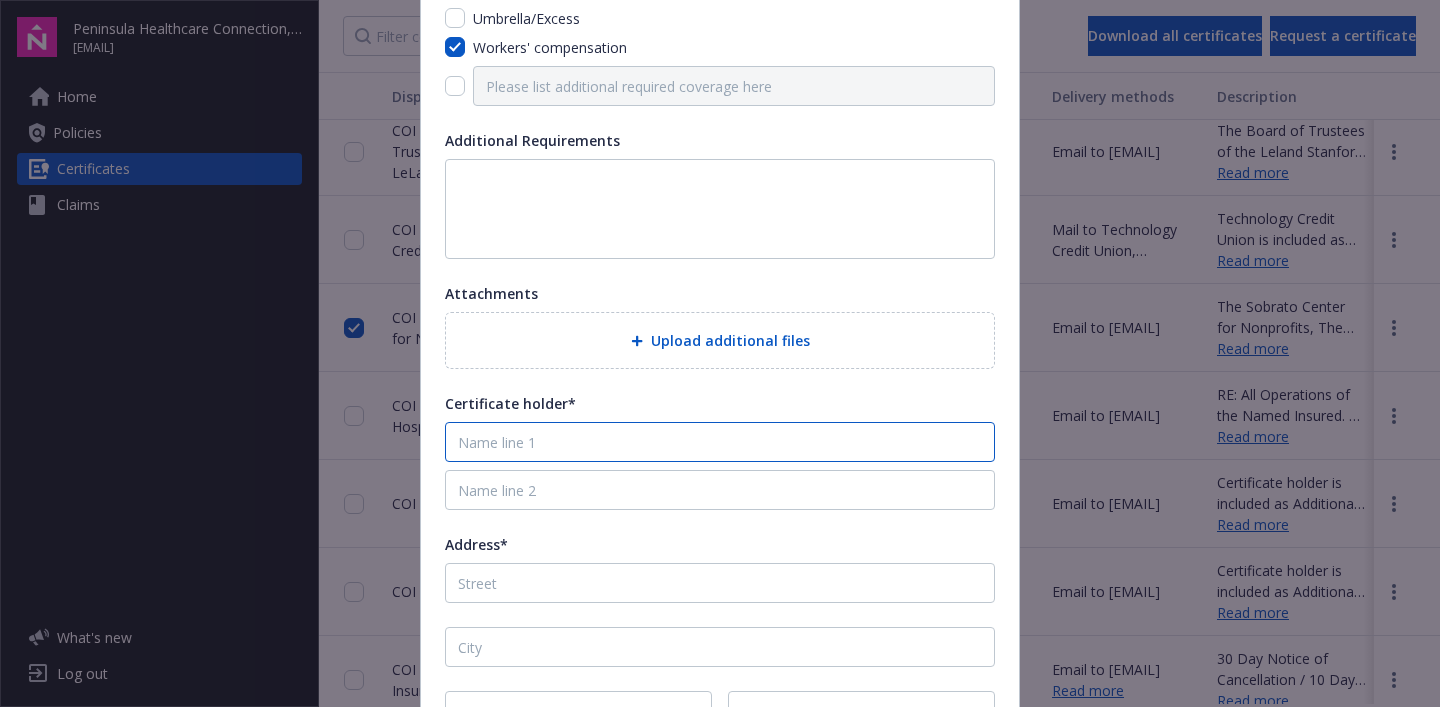 click at bounding box center (720, 442) 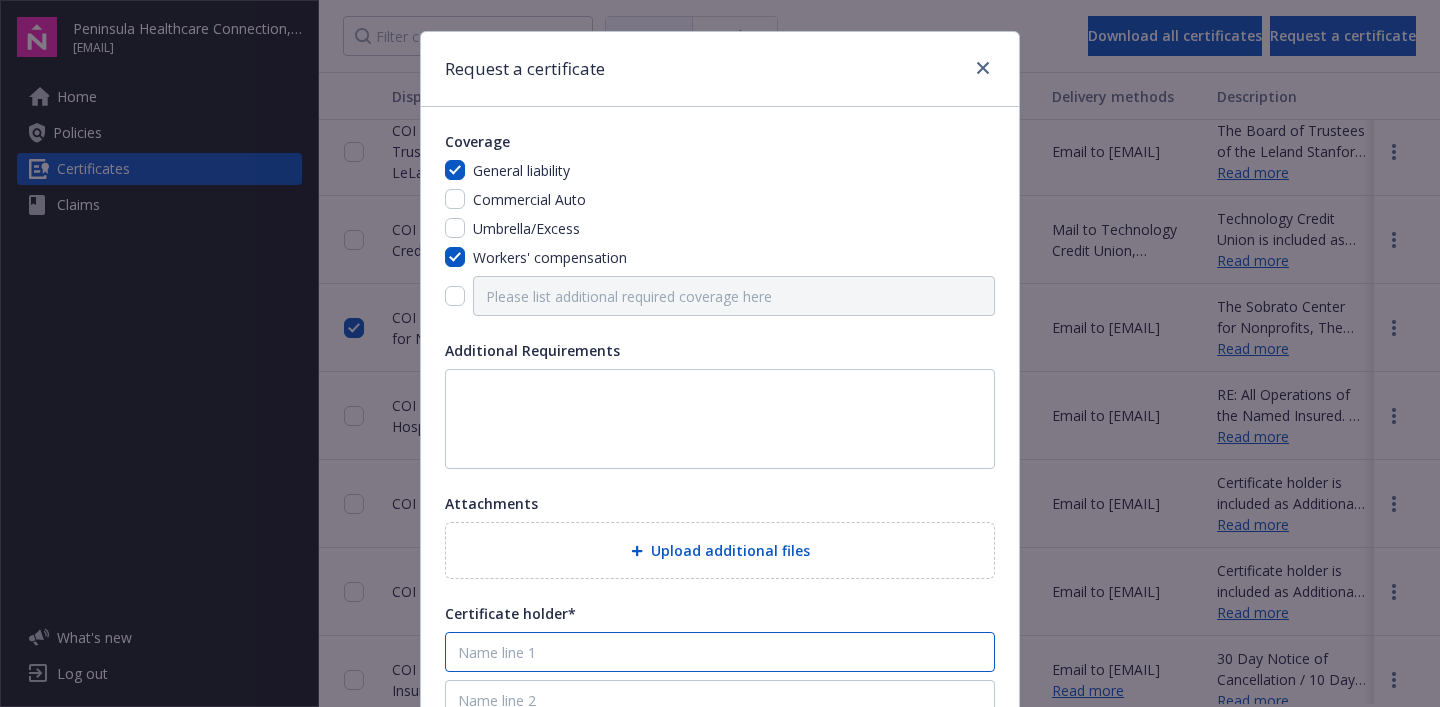 scroll, scrollTop: 0, scrollLeft: 0, axis: both 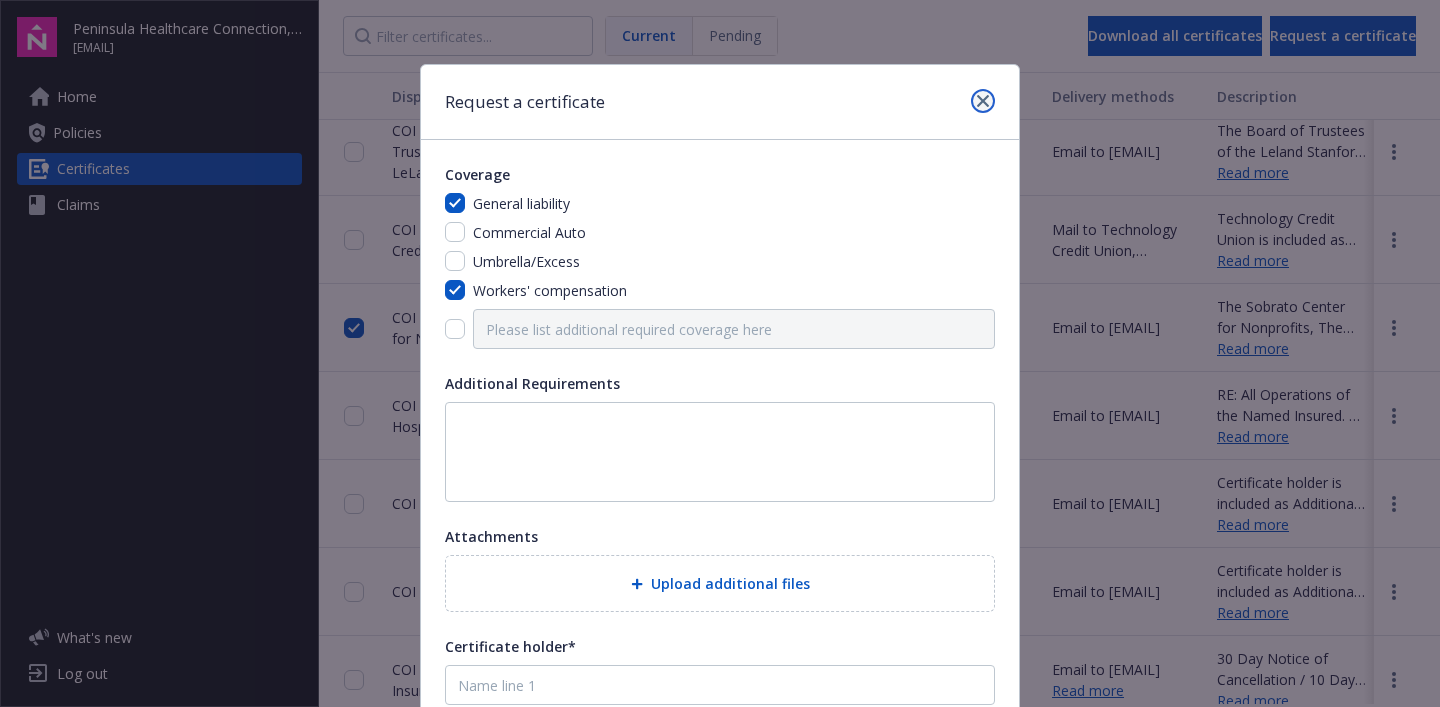 click 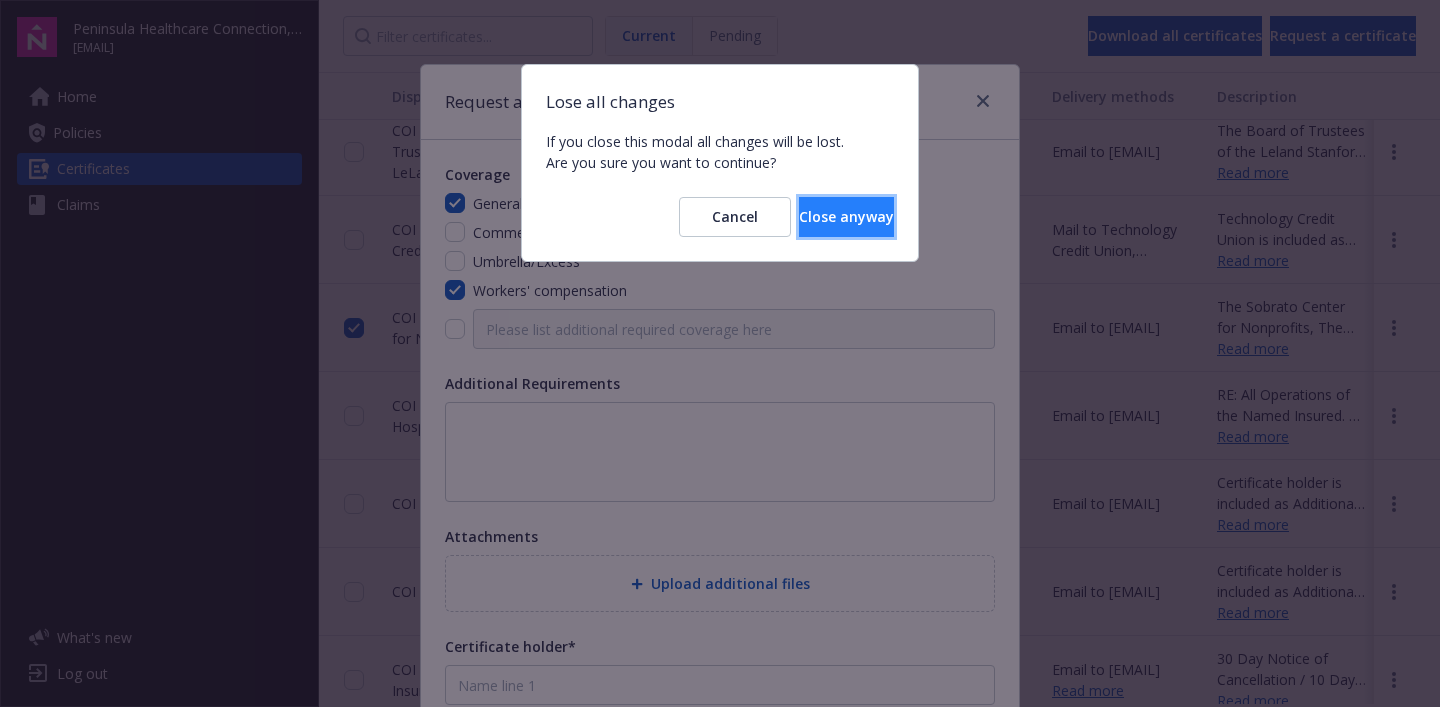 click on "Close anyway" at bounding box center (846, 217) 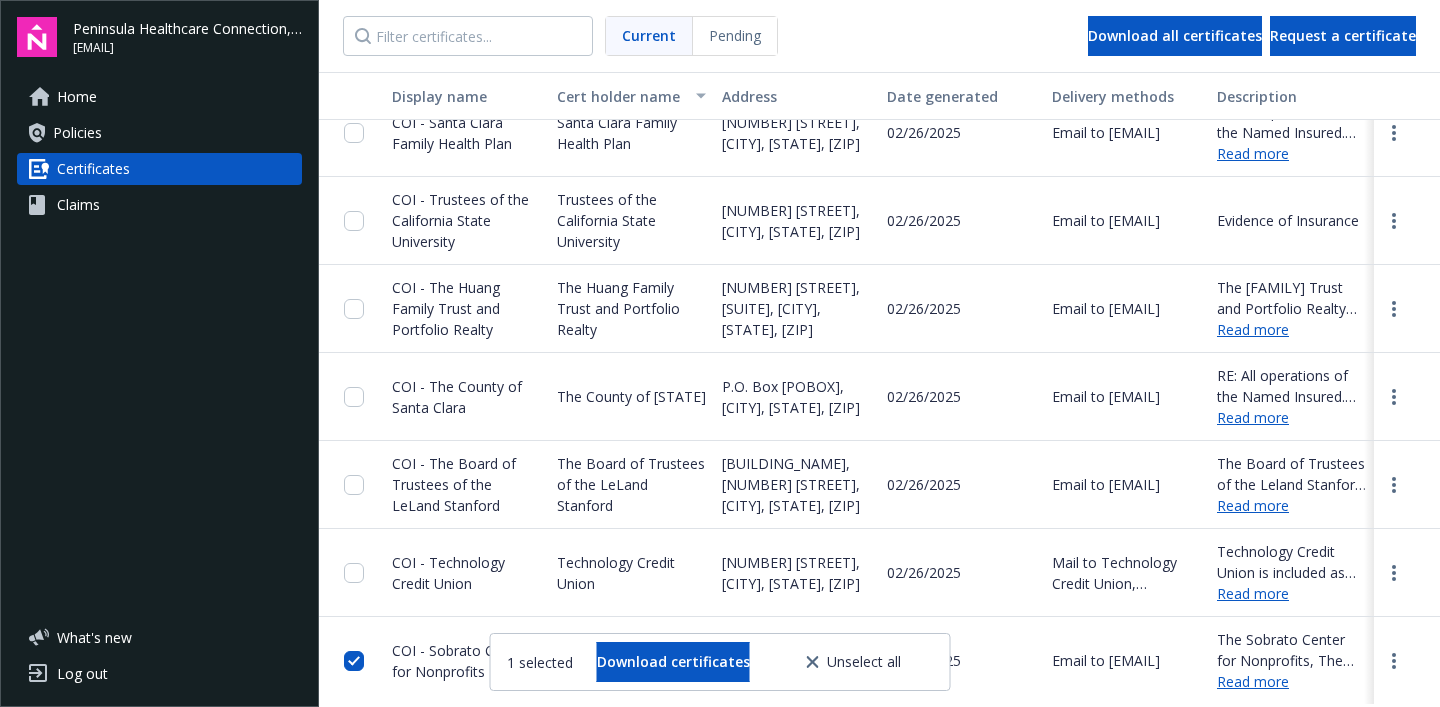 scroll, scrollTop: 0, scrollLeft: 0, axis: both 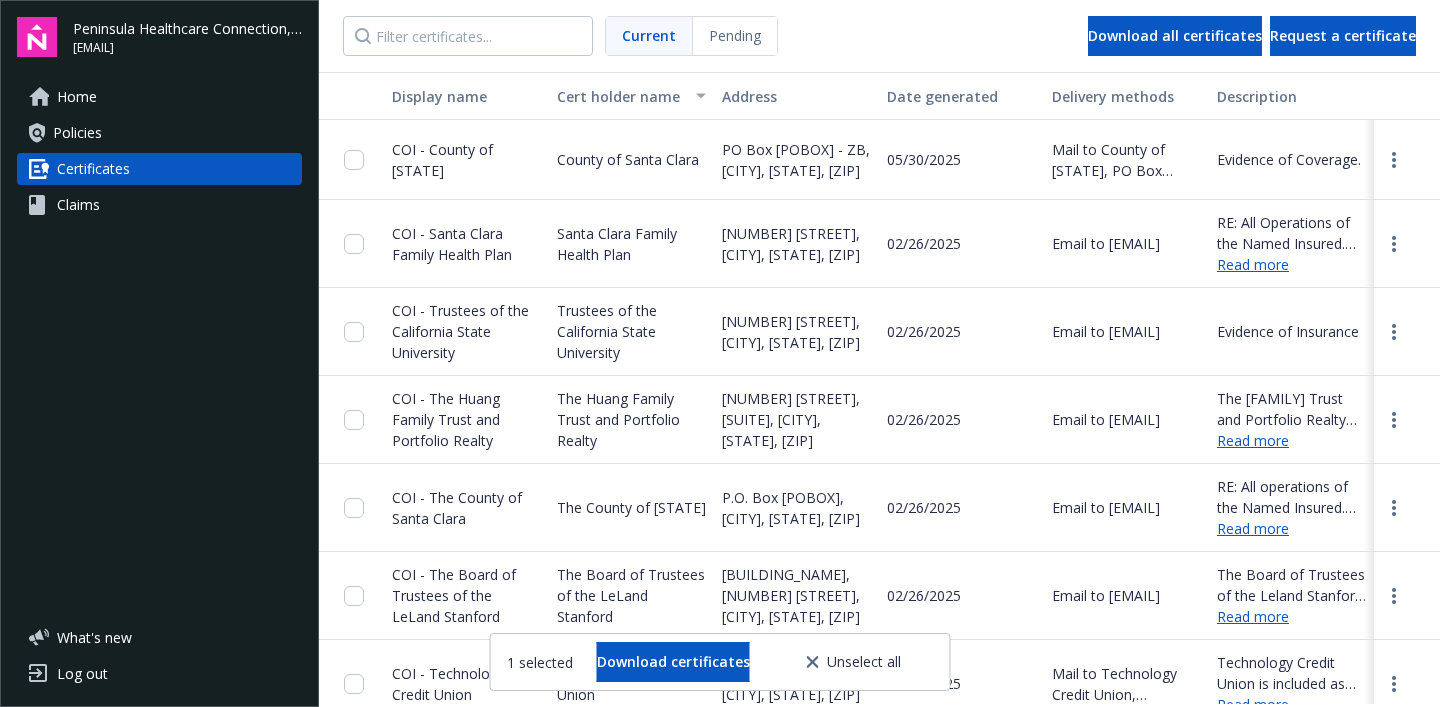 click on "Home" at bounding box center [77, 97] 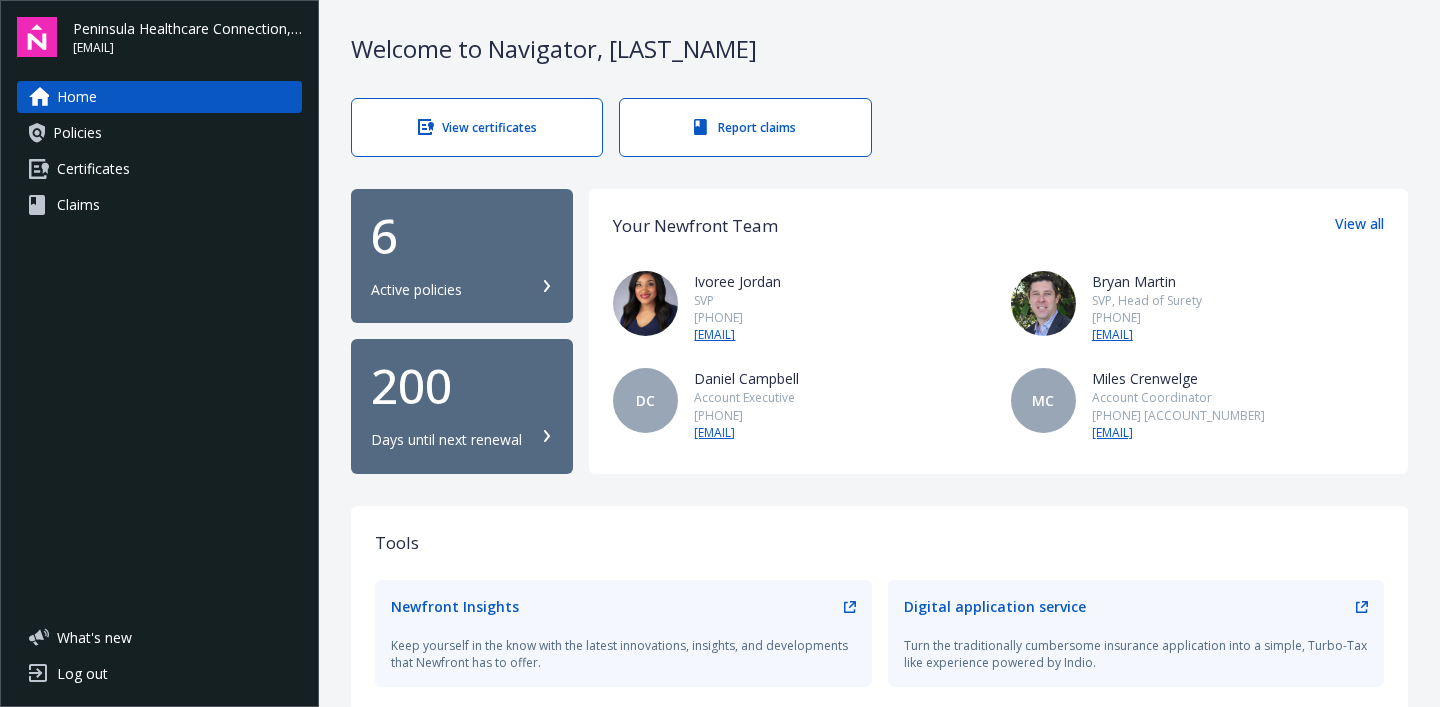 drag, startPoint x: 862, startPoint y: 338, endPoint x: 691, endPoint y: 340, distance: 171.01169 